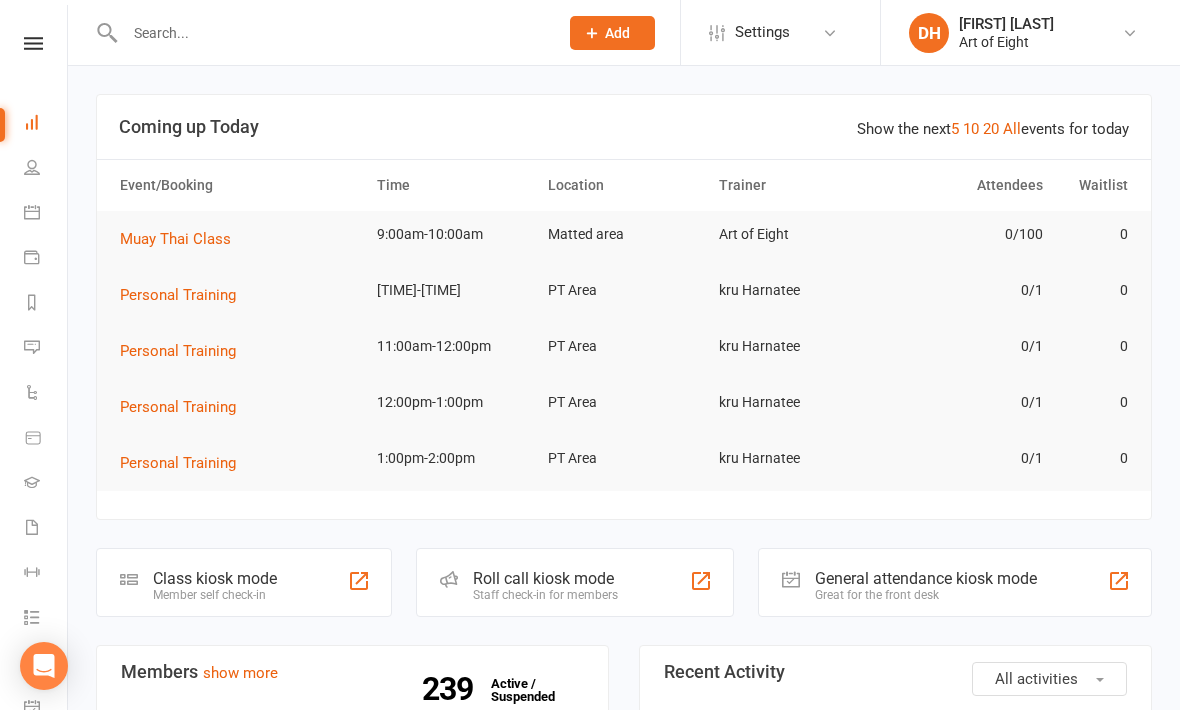 scroll, scrollTop: 0, scrollLeft: 0, axis: both 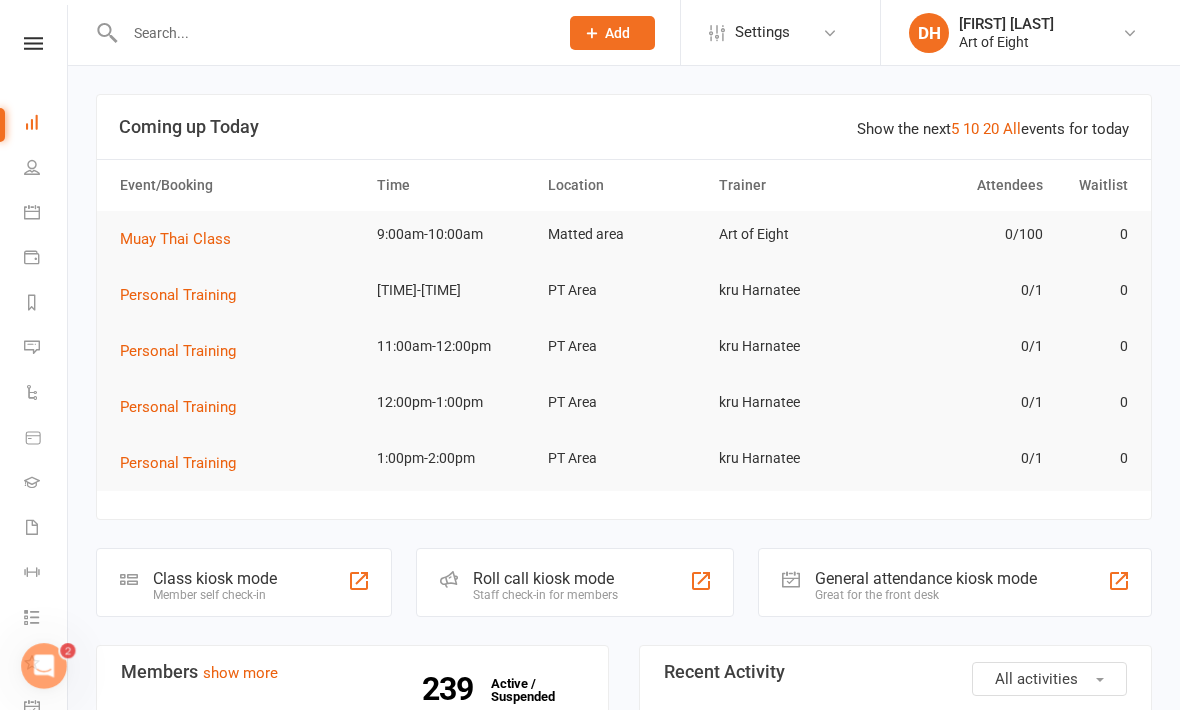 click on "Muay Thai Class" at bounding box center [175, 239] 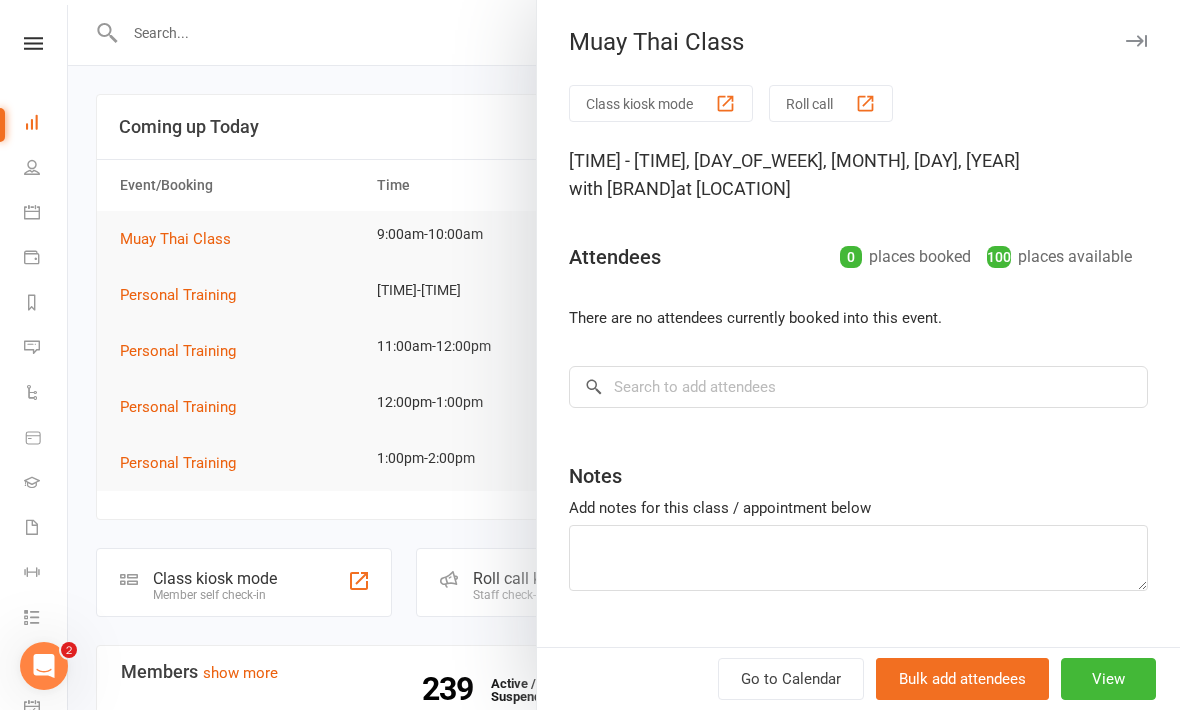 click at bounding box center [624, 355] 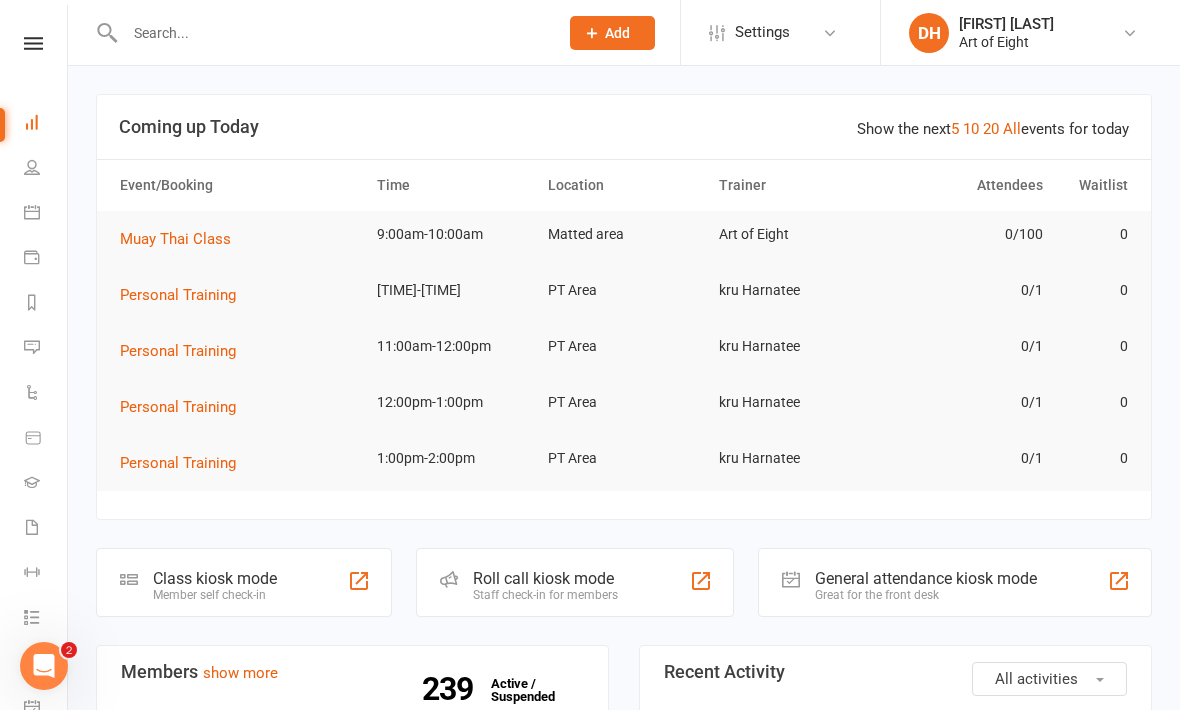 click at bounding box center [331, 33] 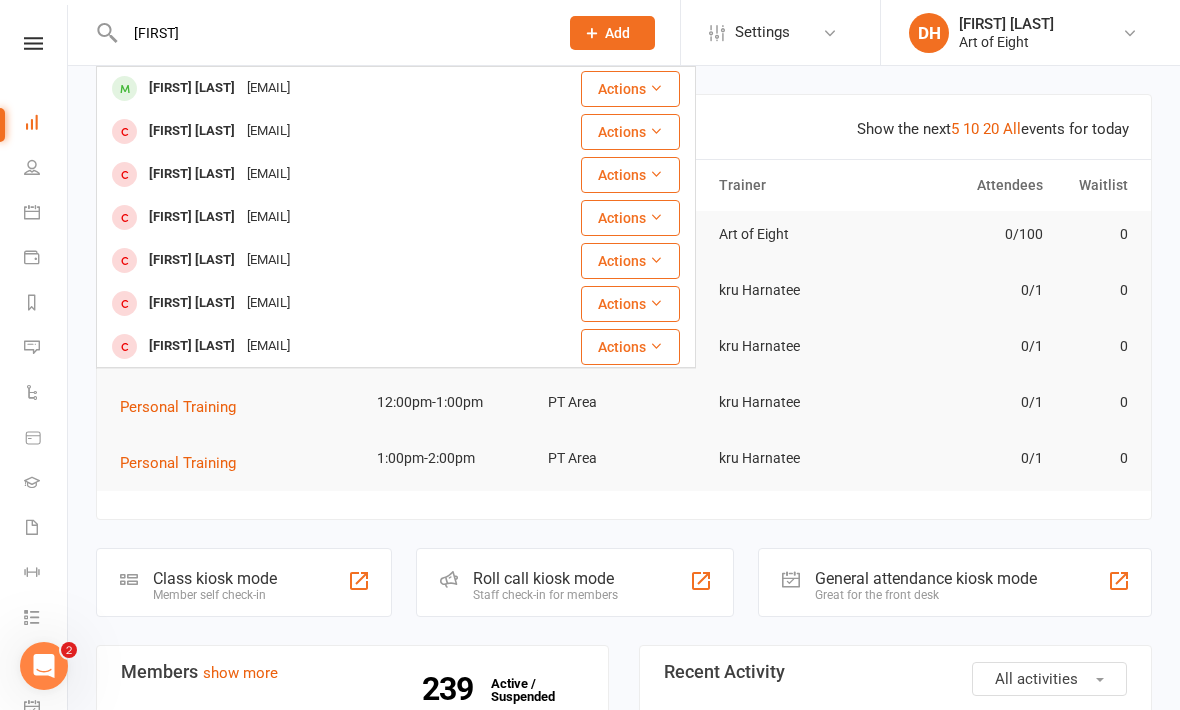 type on "[FIRST]" 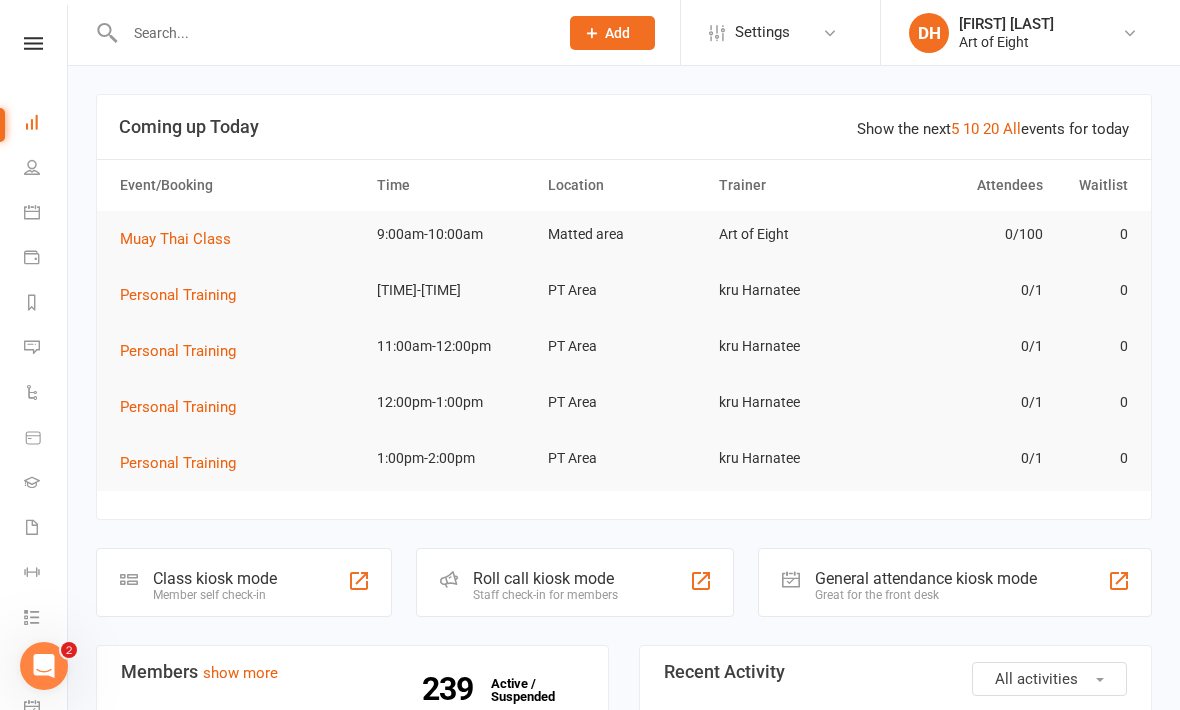 click at bounding box center (320, 32) 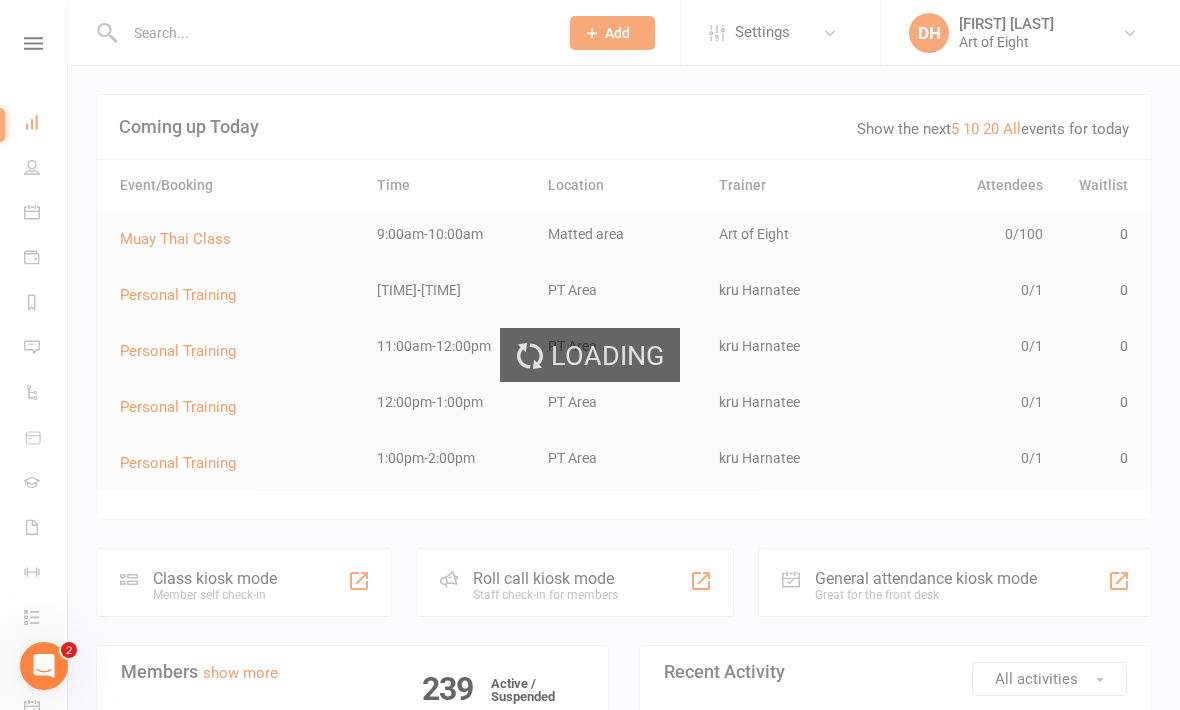 select on "100" 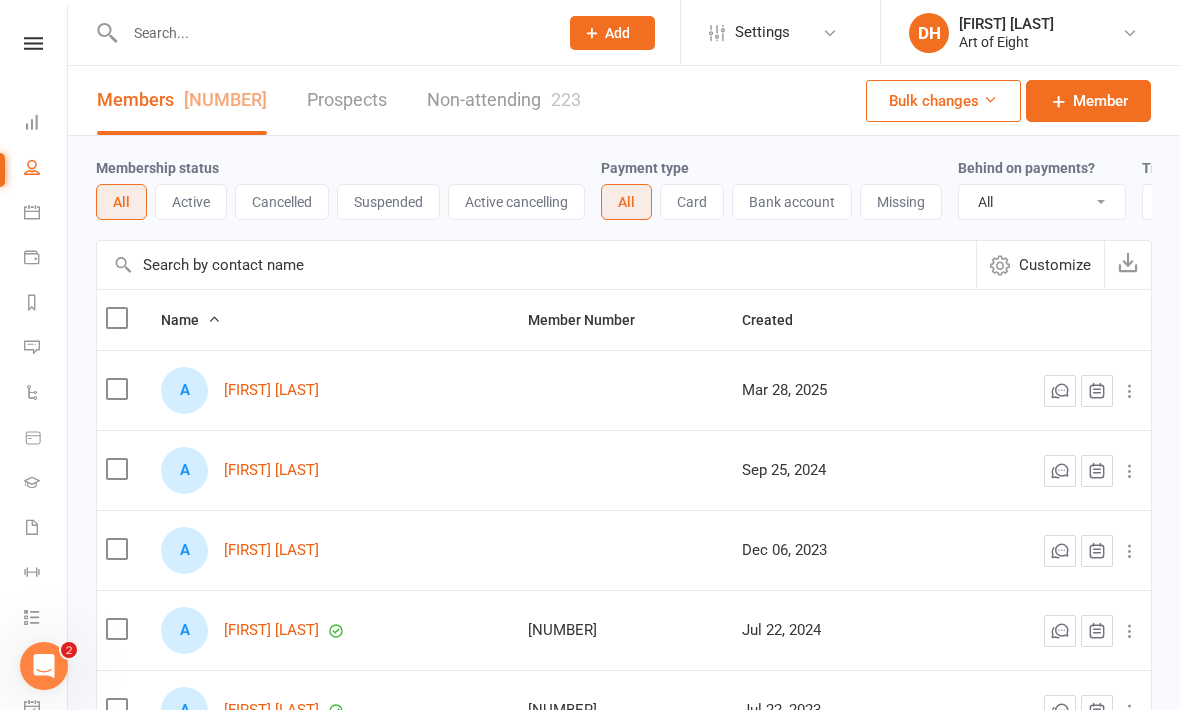 click on "Dashboard" at bounding box center [33, 124] 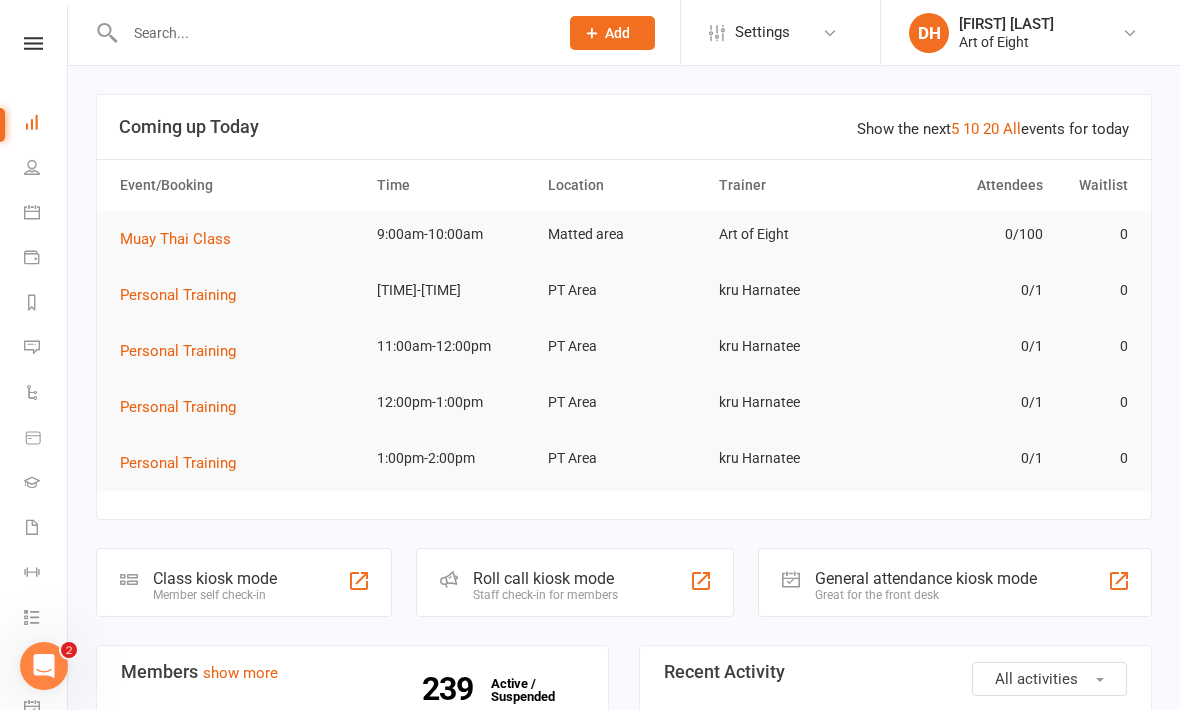 click at bounding box center [331, 33] 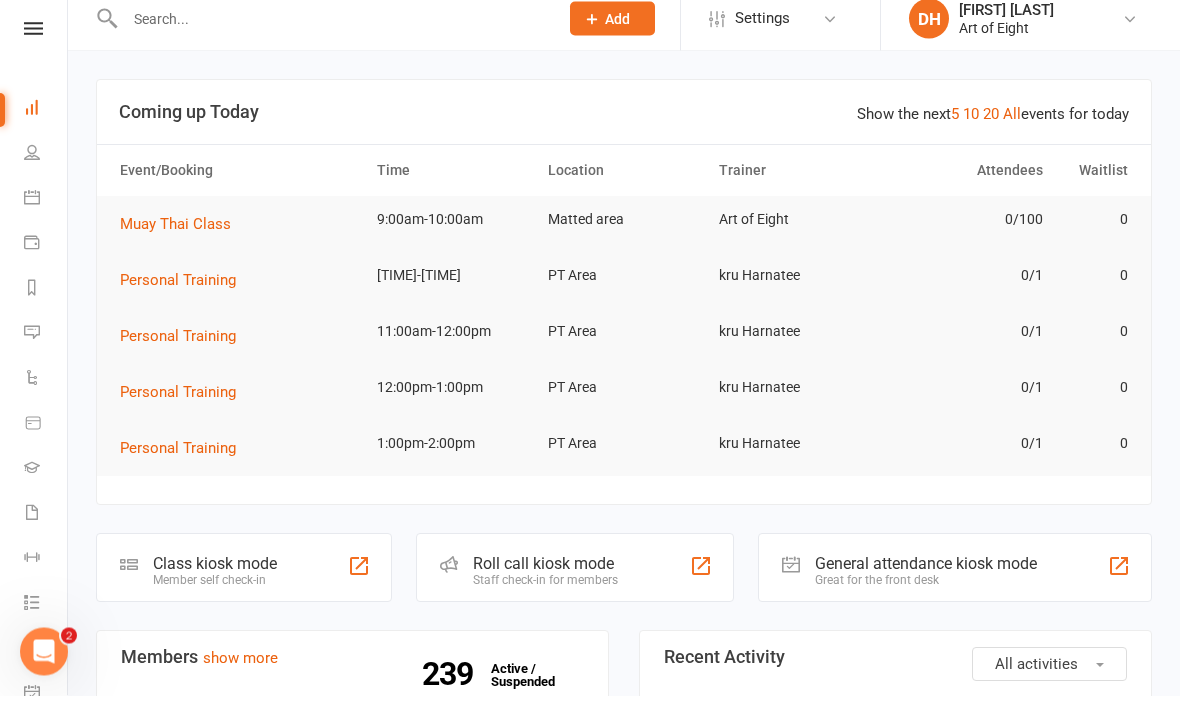 click on "Muay Thai Class" at bounding box center (175, 239) 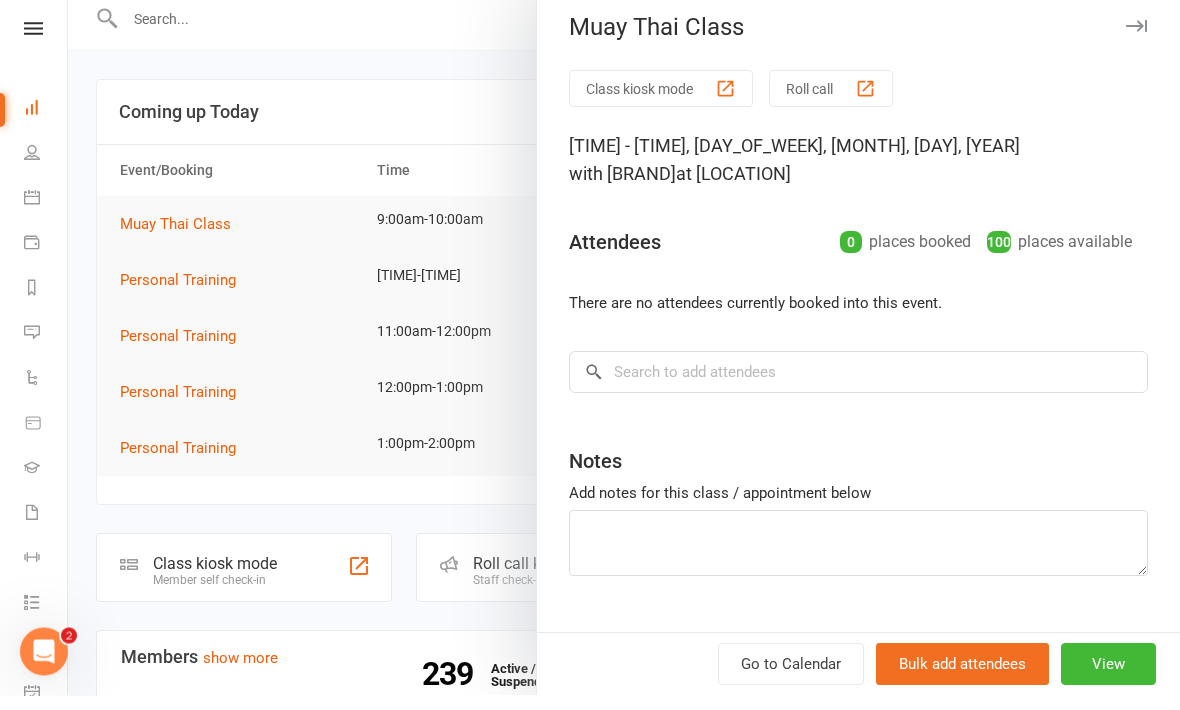 scroll, scrollTop: 15, scrollLeft: 0, axis: vertical 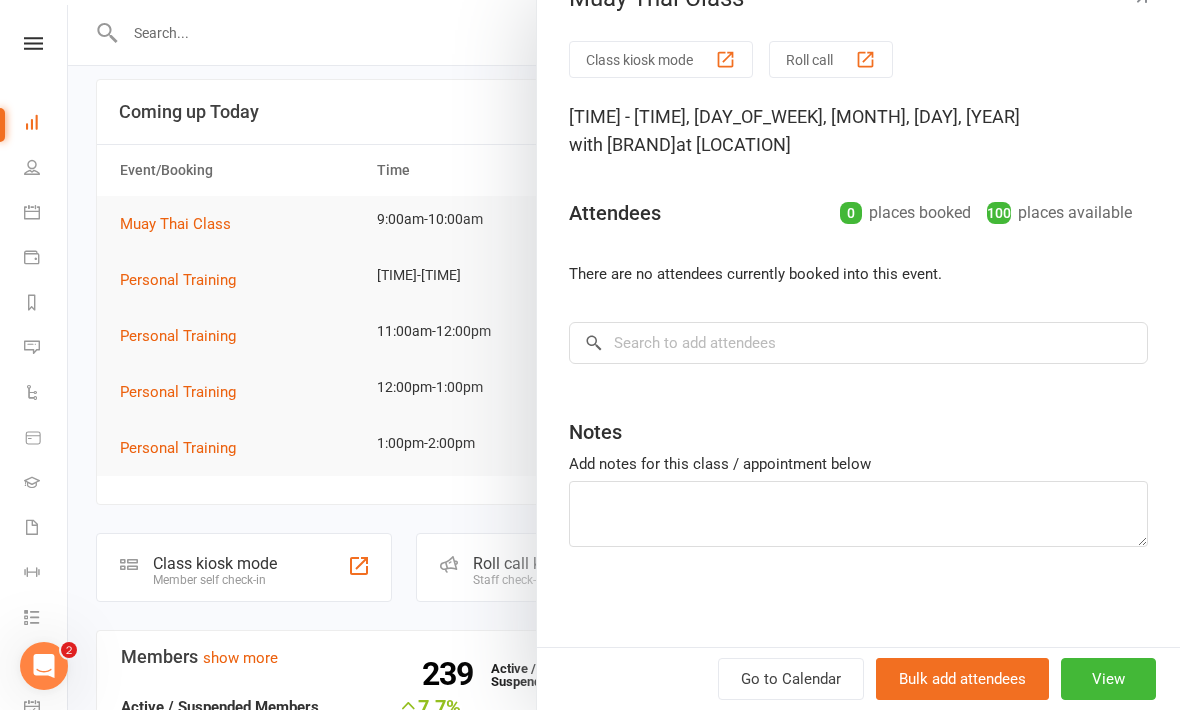 click on "Go to Calendar" at bounding box center [791, 679] 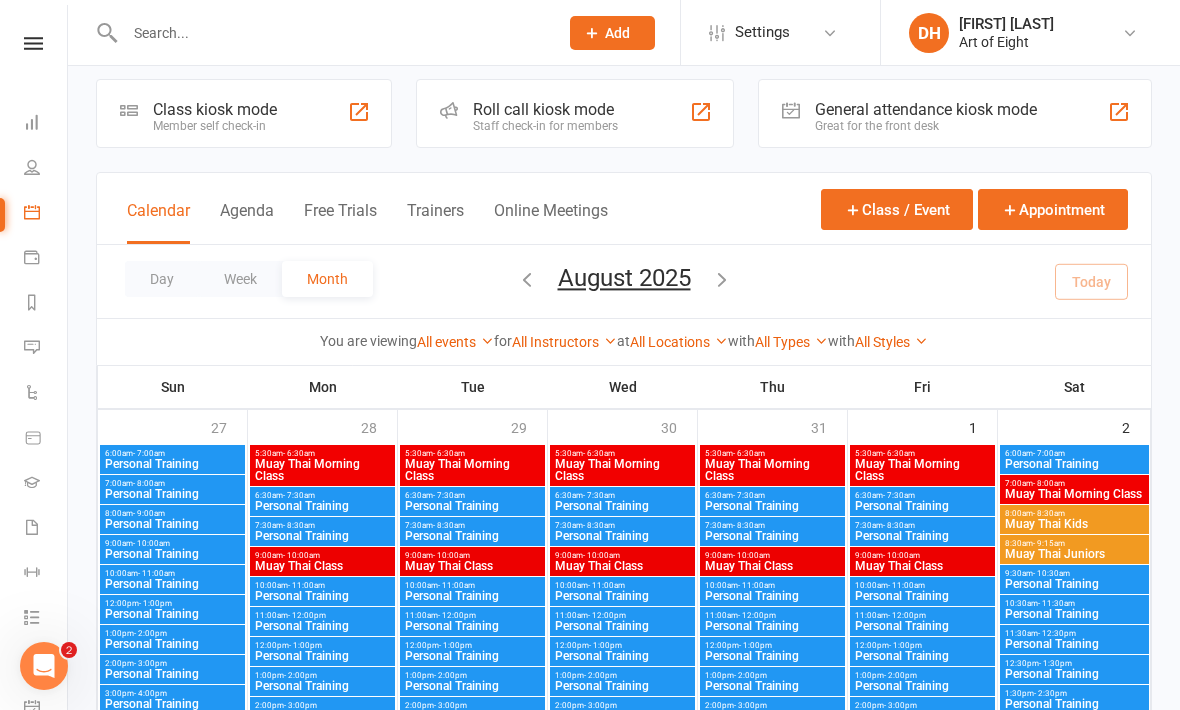 scroll, scrollTop: 34, scrollLeft: 0, axis: vertical 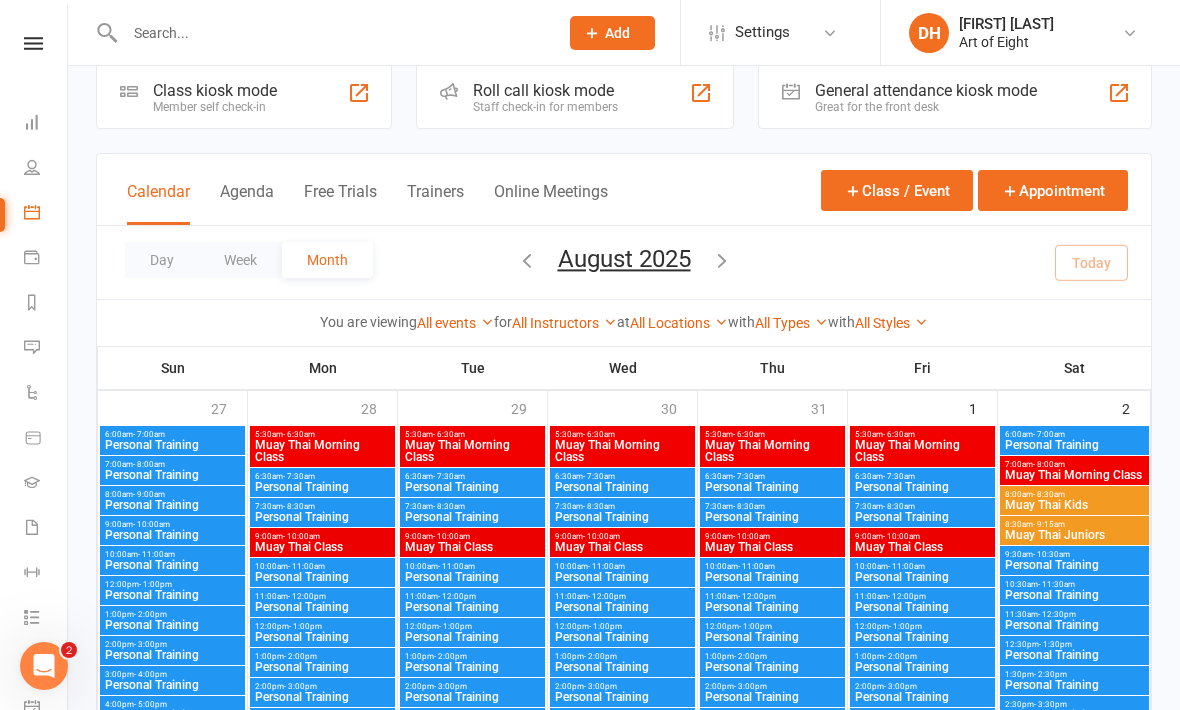 click on "People" at bounding box center (33, 169) 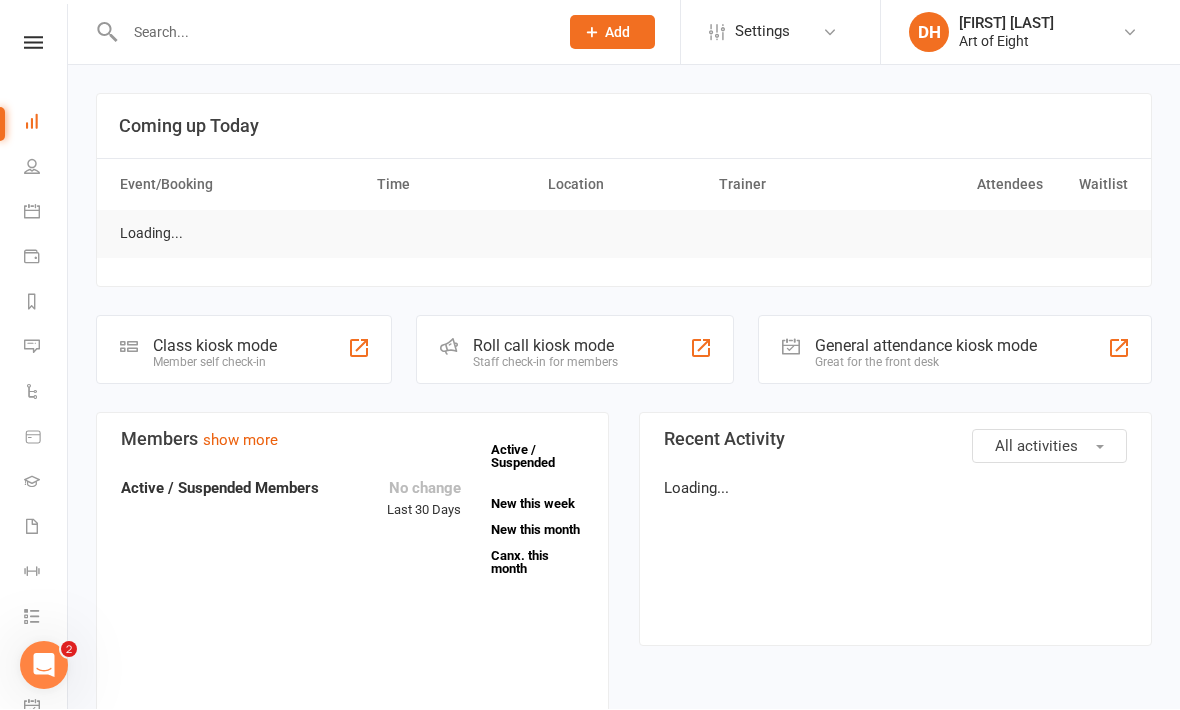 scroll, scrollTop: 1, scrollLeft: 0, axis: vertical 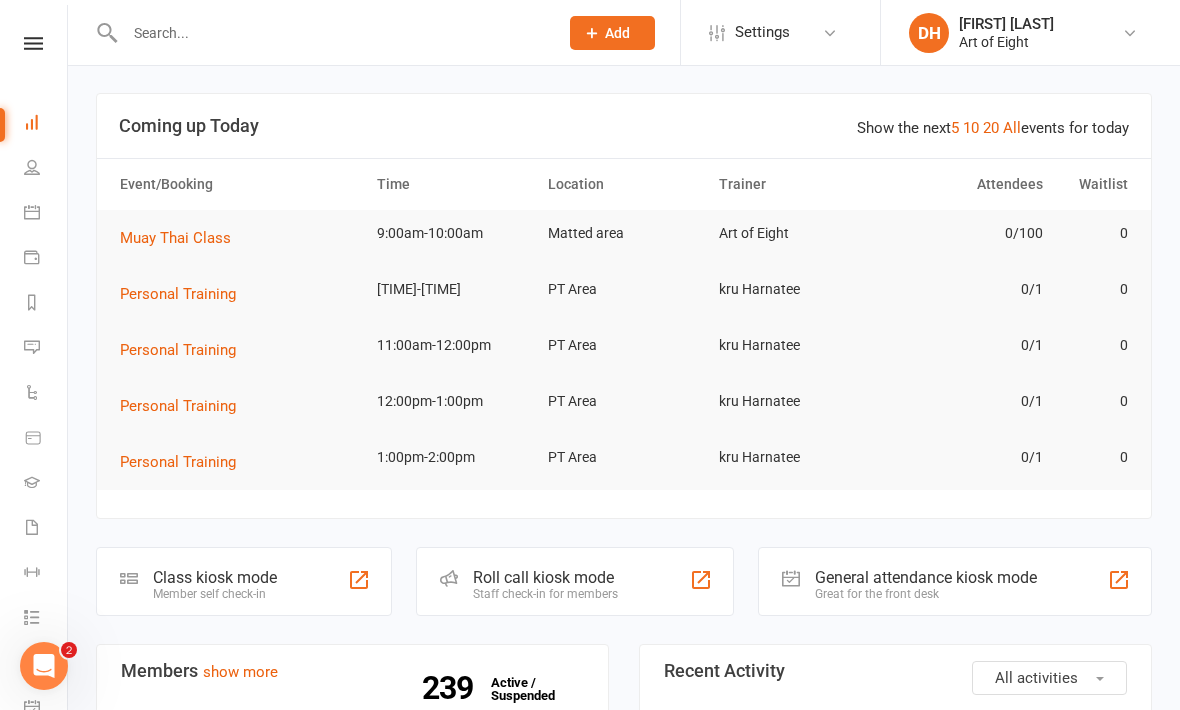 click on "Muay Thai Class" at bounding box center (175, 238) 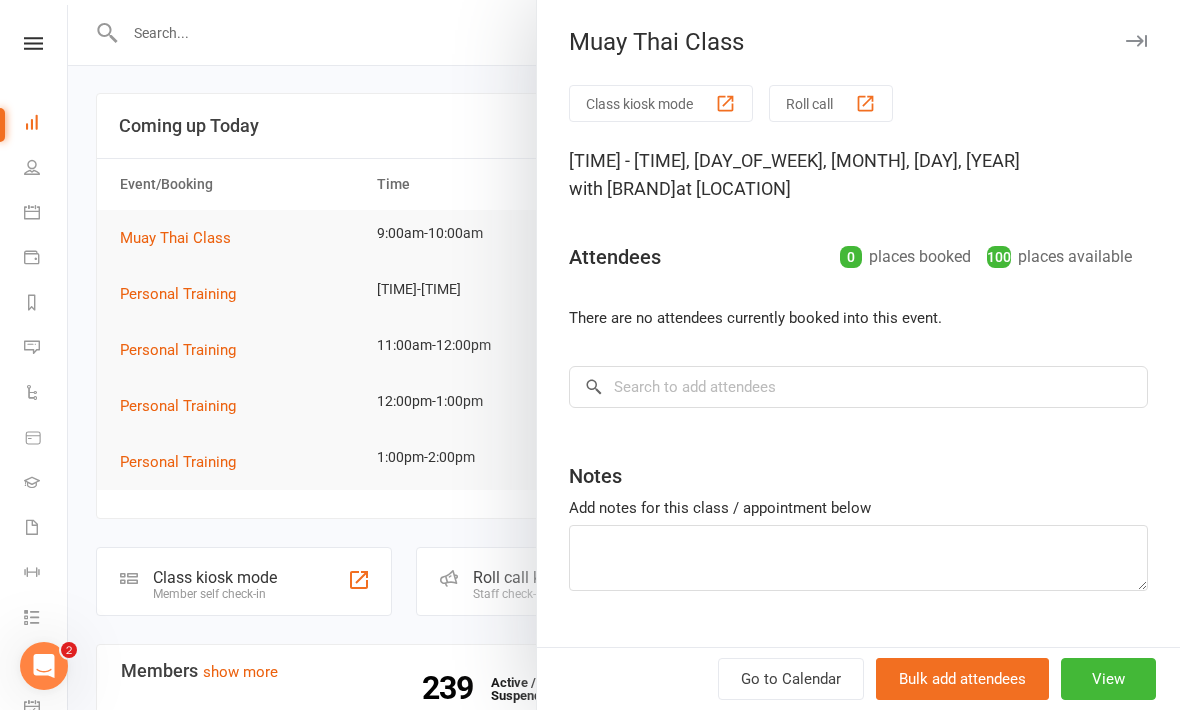 click on "View" at bounding box center [1108, 679] 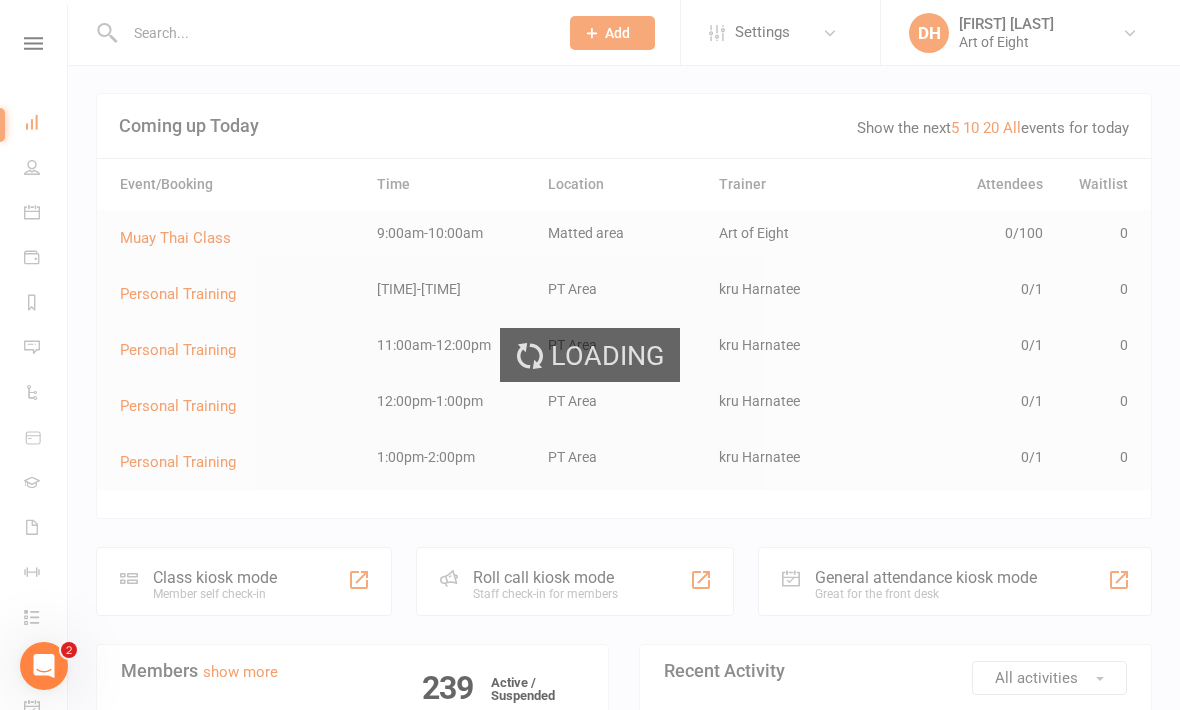 scroll, scrollTop: 0, scrollLeft: 0, axis: both 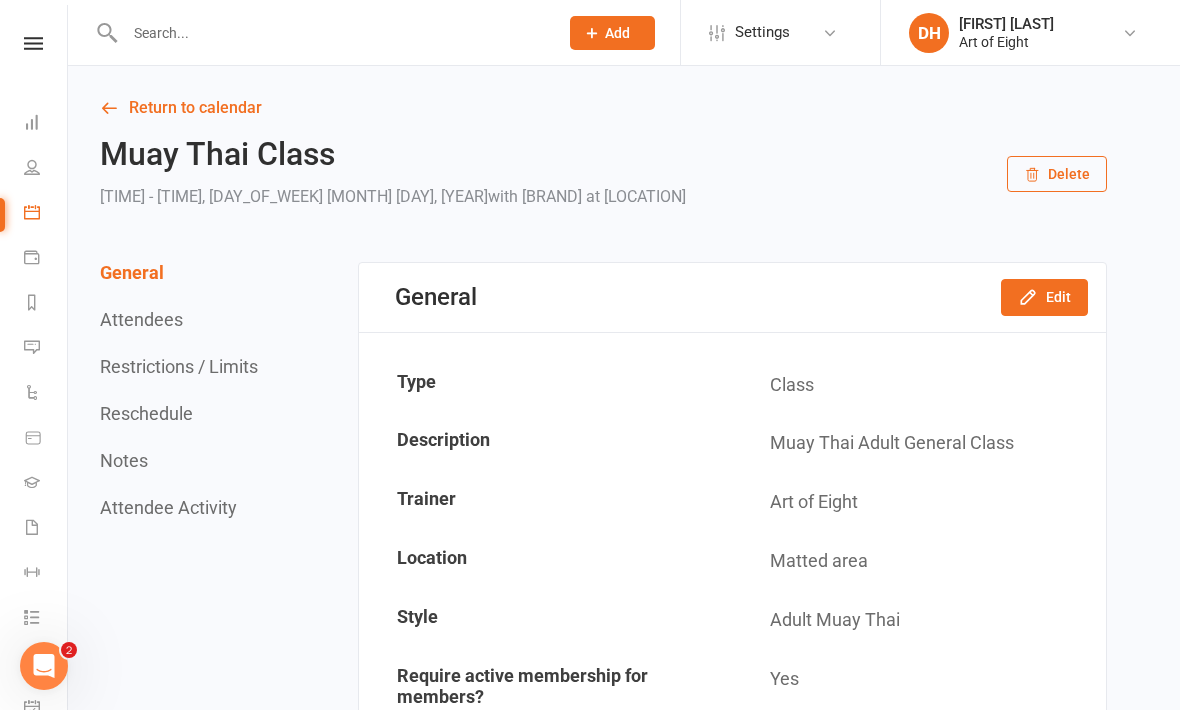 click on "Dashboard" at bounding box center [46, 124] 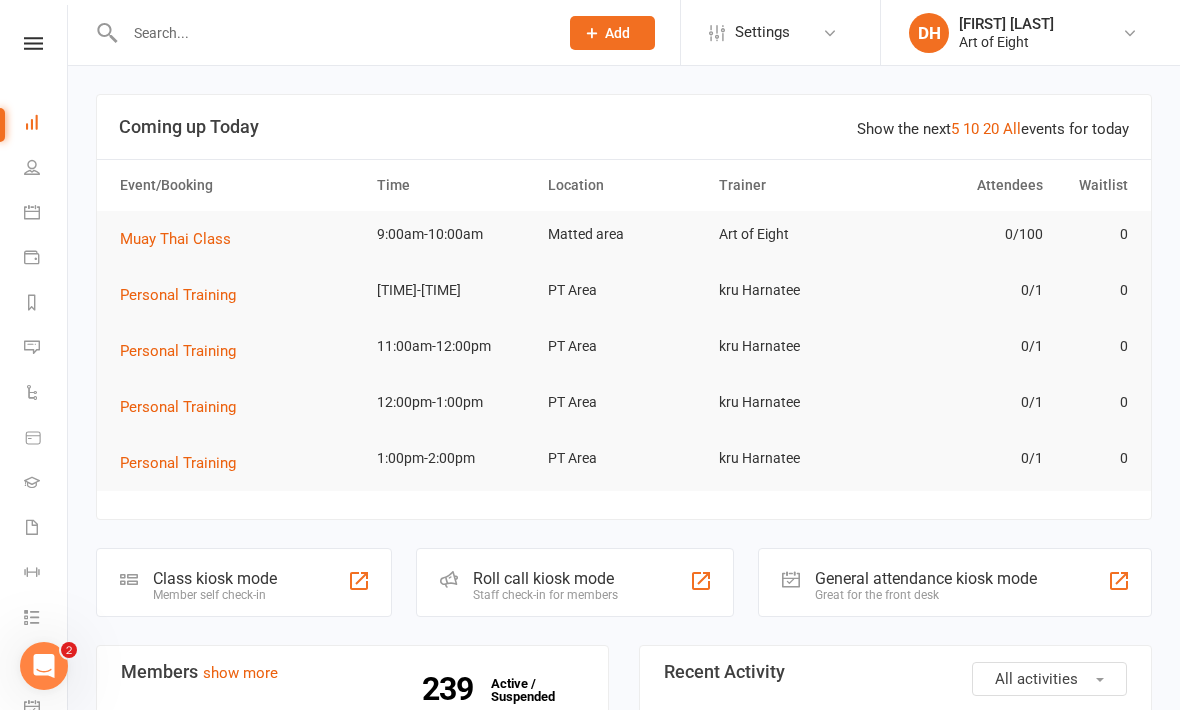 click at bounding box center [33, 43] 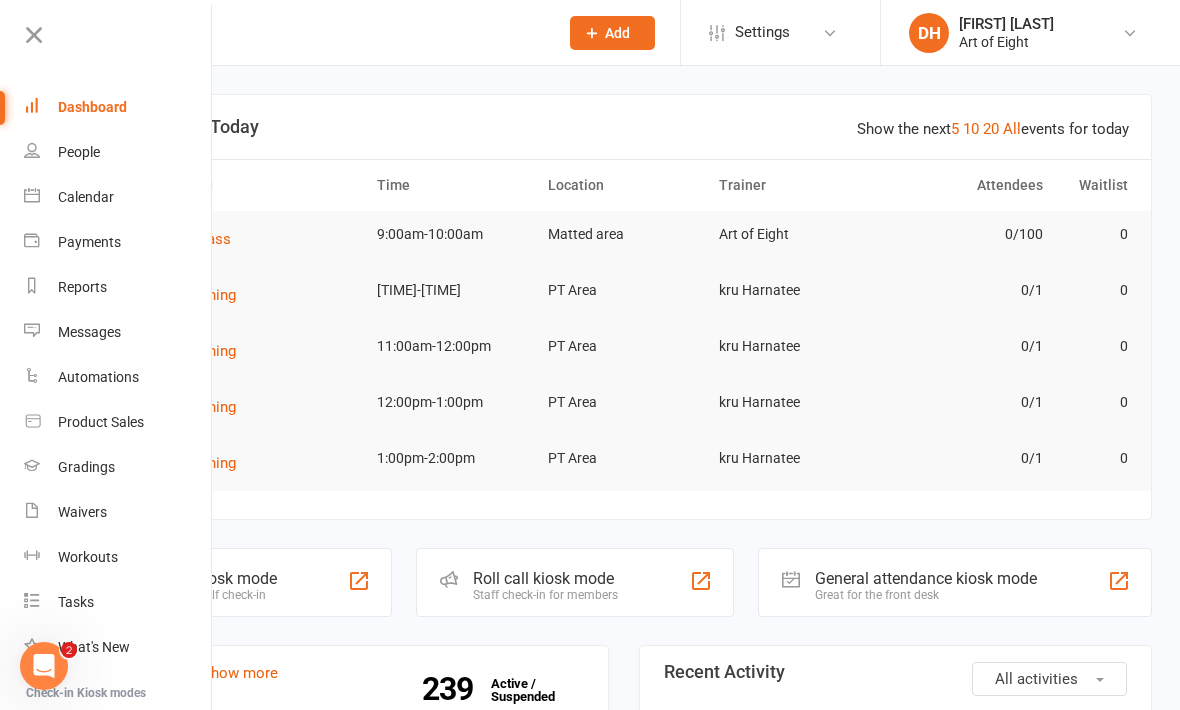 scroll, scrollTop: -1, scrollLeft: 0, axis: vertical 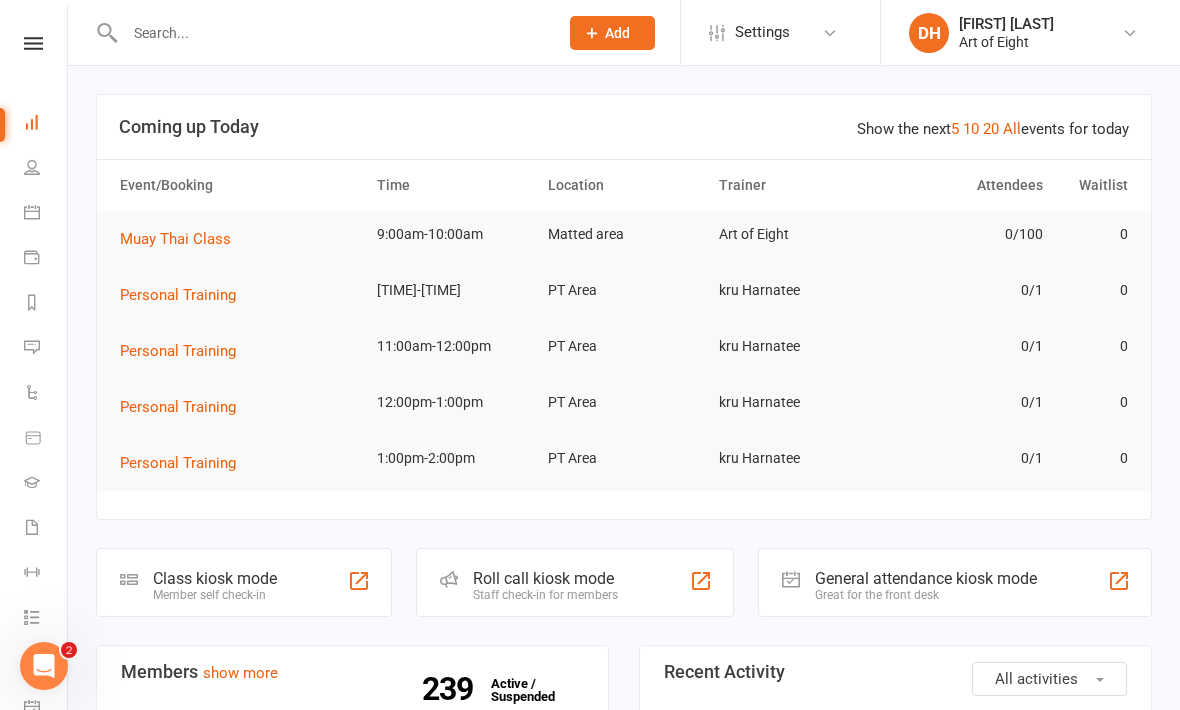 click on "Muay Thai Class" at bounding box center (239, 239) 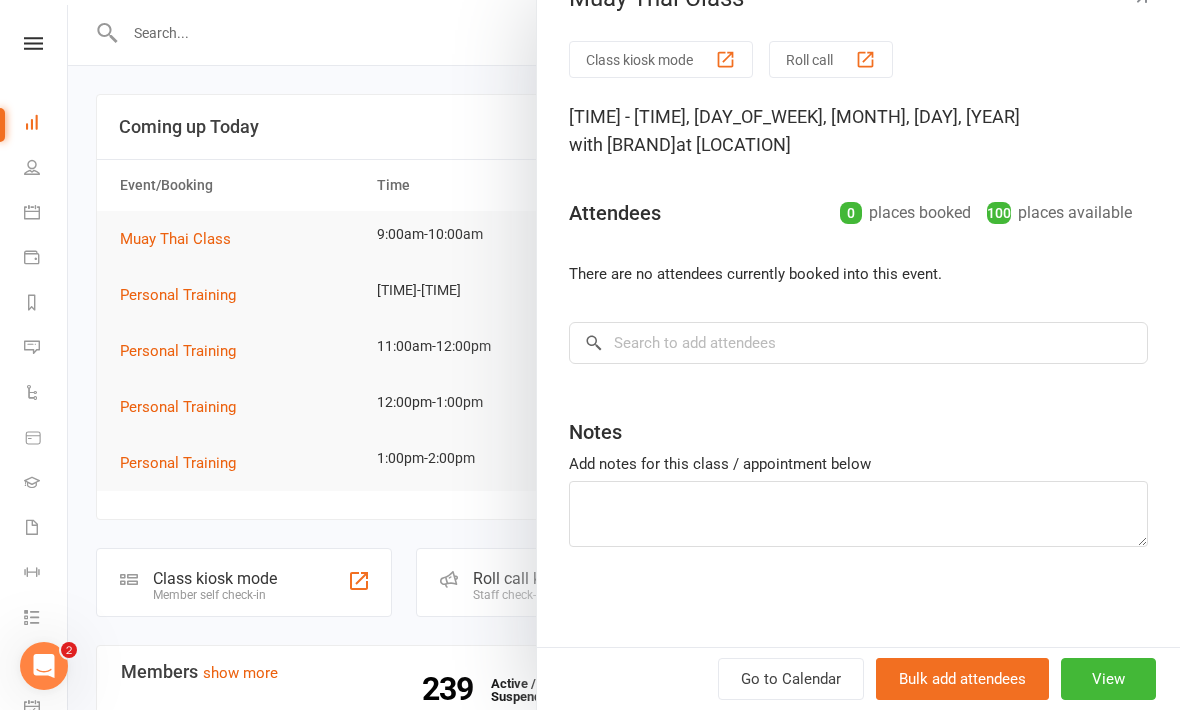 scroll, scrollTop: 44, scrollLeft: 0, axis: vertical 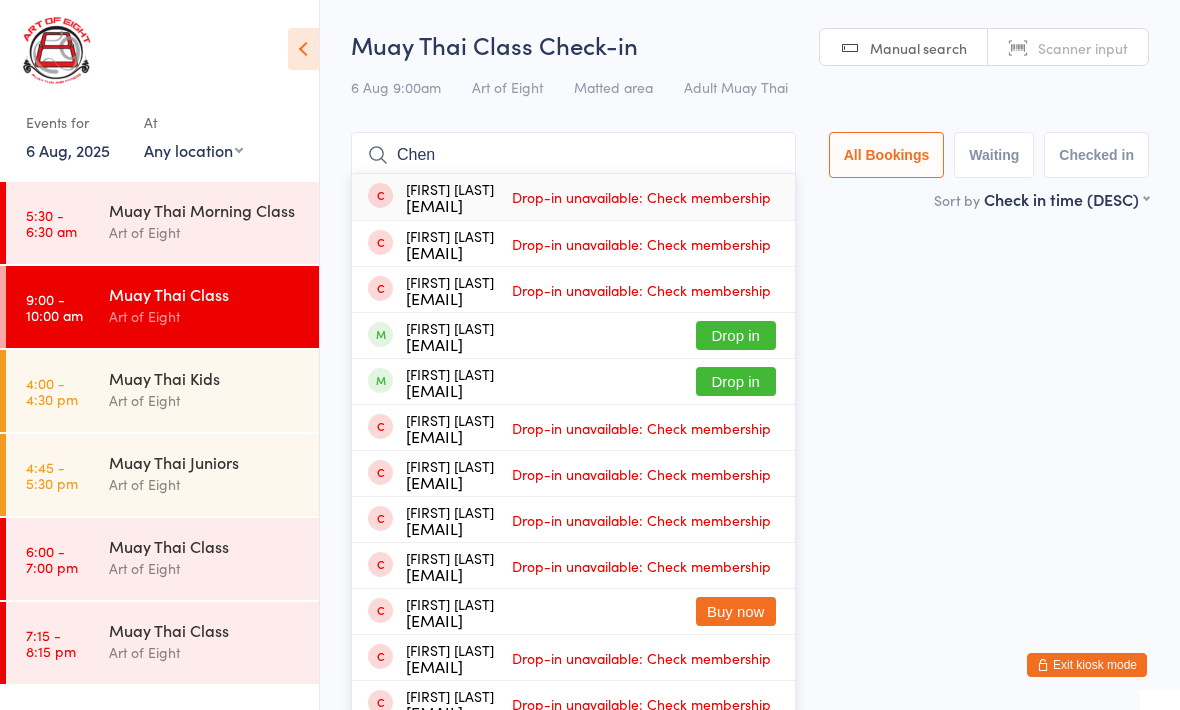 type on "Chen" 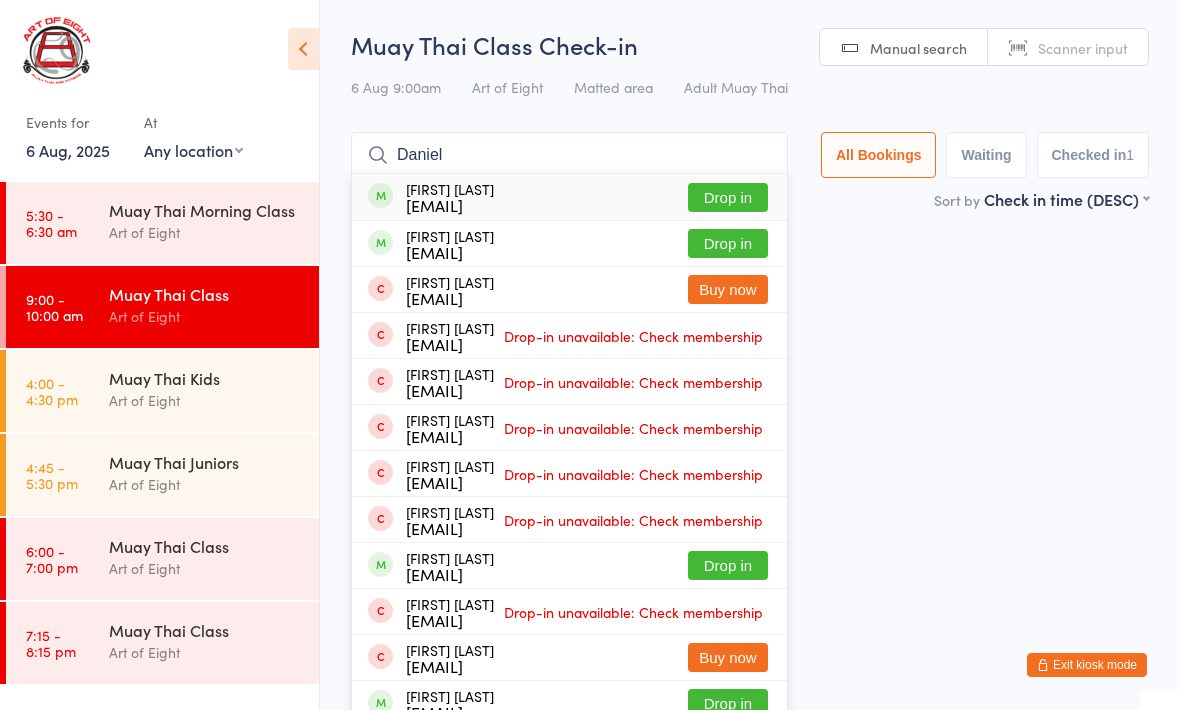 type on "Daniel" 